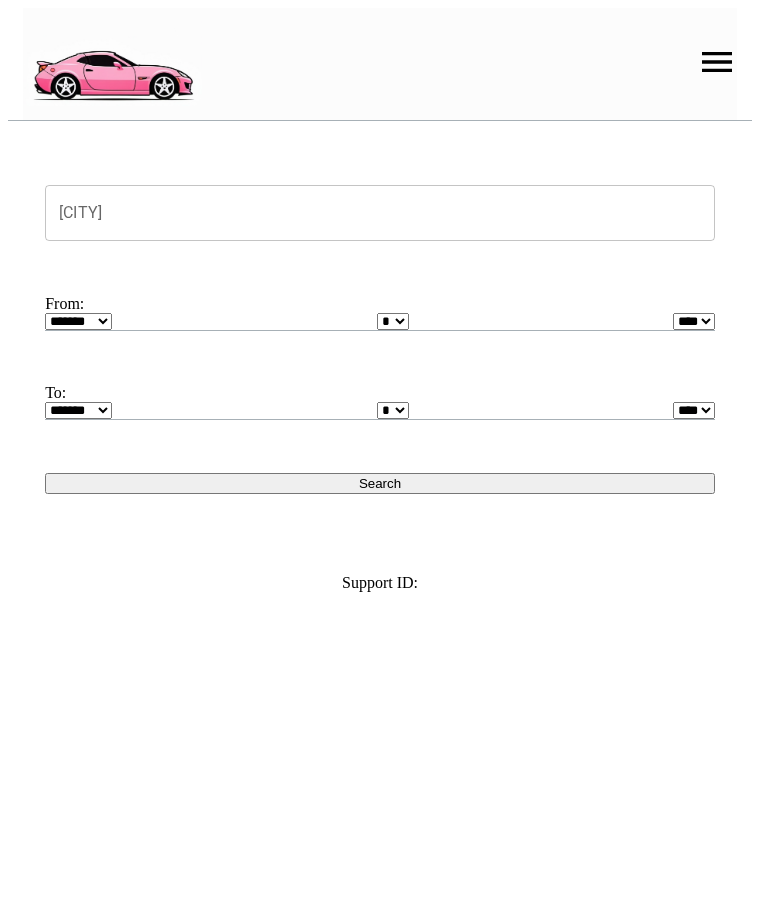 scroll, scrollTop: 0, scrollLeft: 0, axis: both 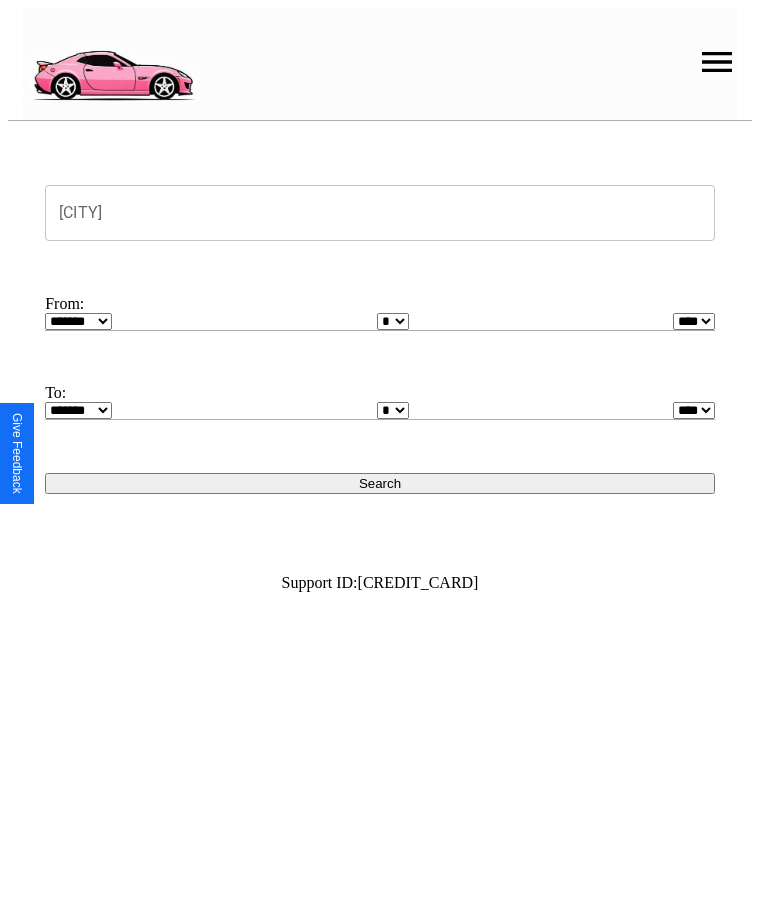 click at bounding box center (717, 62) 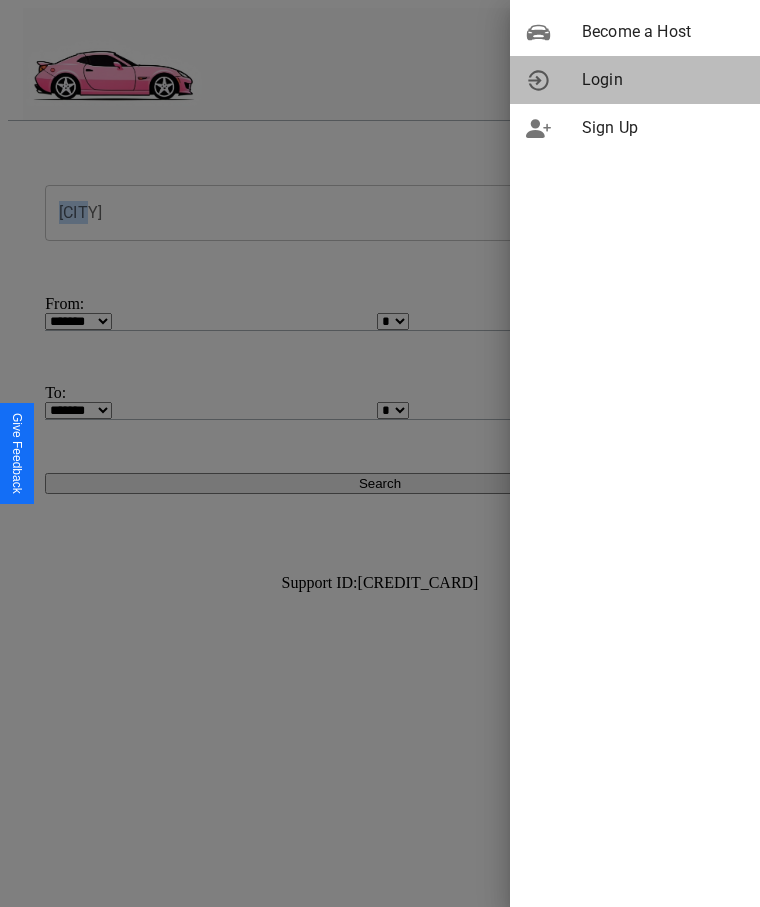 click on "Login" at bounding box center [663, 80] 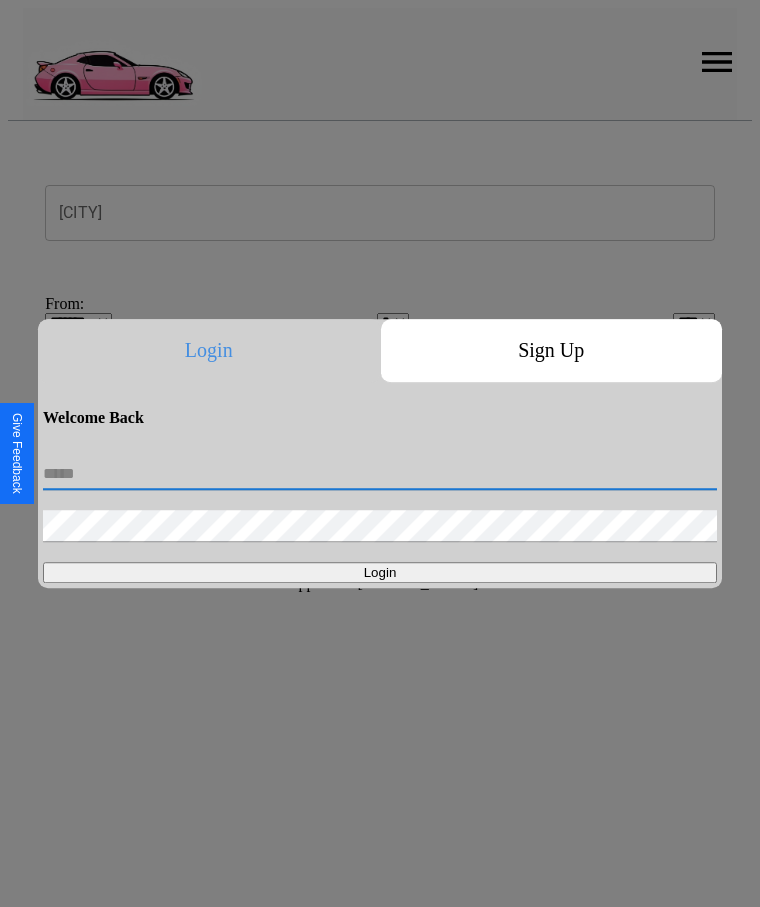 click at bounding box center [380, 474] 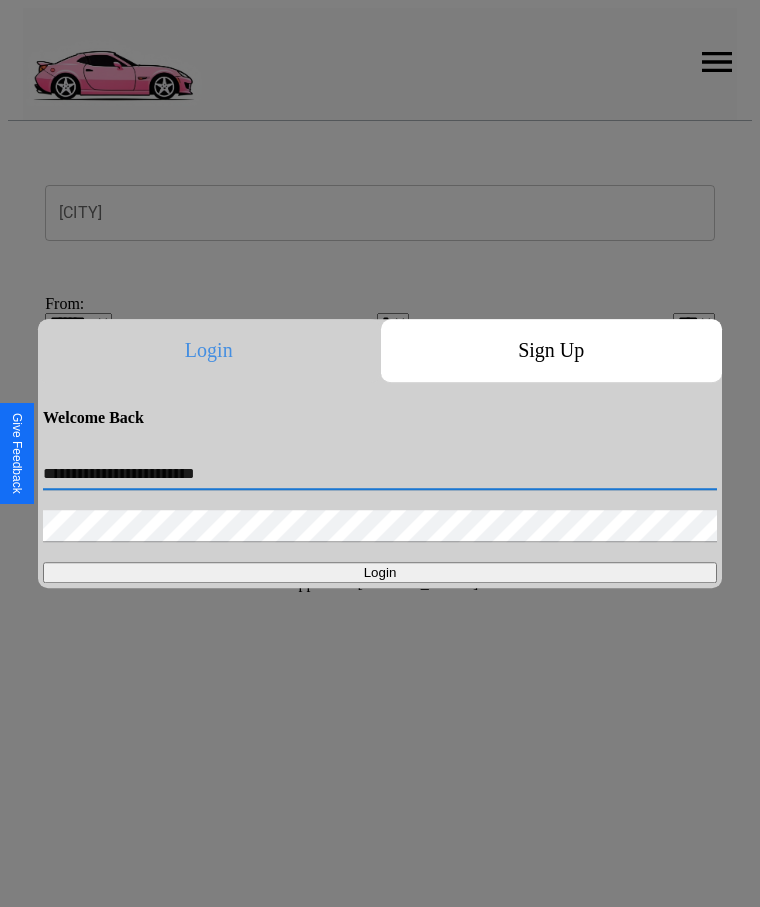 type on "**********" 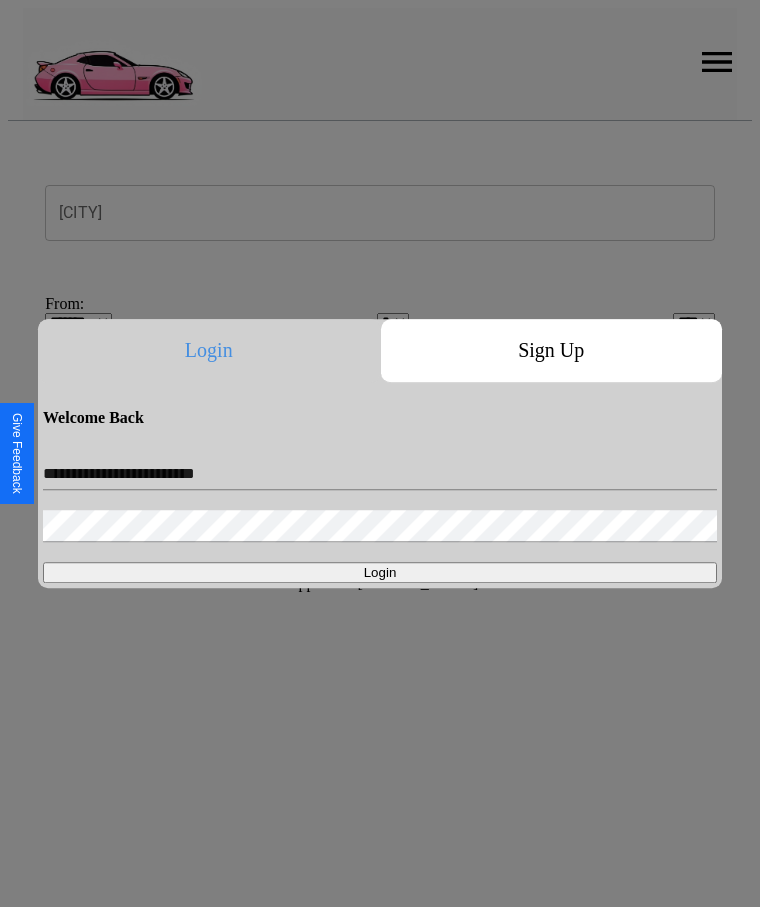 click on "Login" at bounding box center (380, 572) 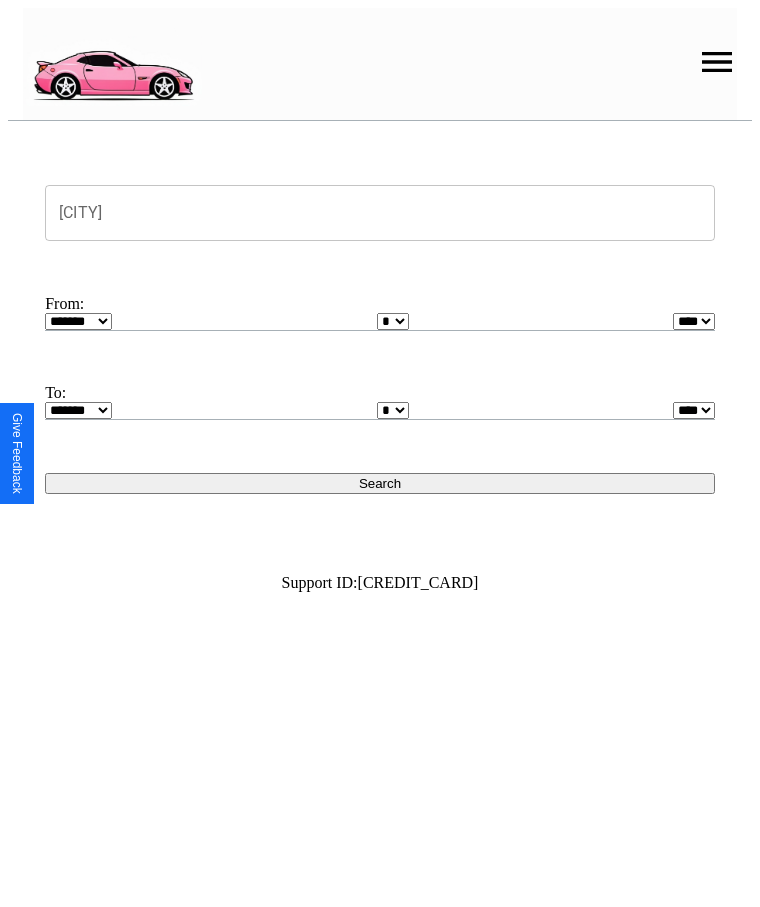 click on "[CITY]" at bounding box center (380, 213) 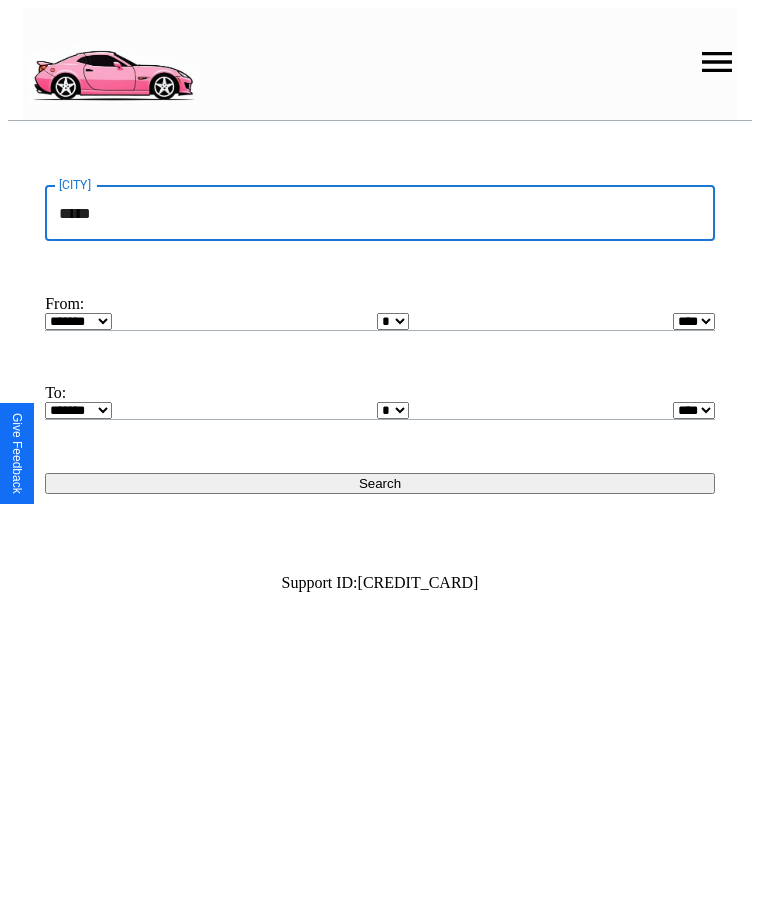type on "[CREDIT_CARD]" 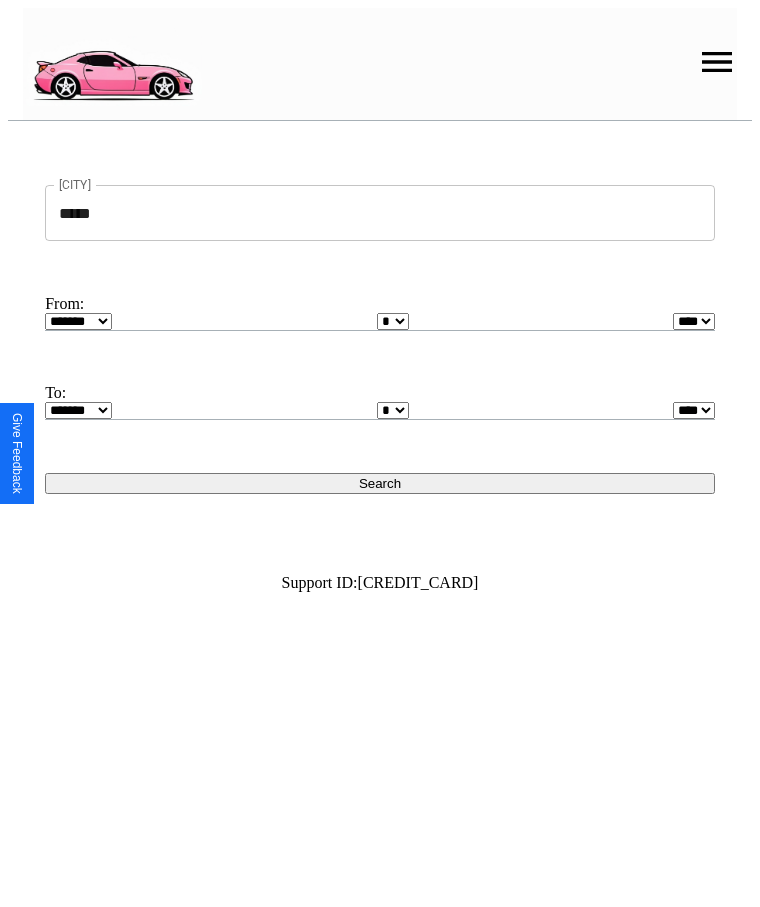 click on "[CREDIT_CARD]" at bounding box center (78, 321) 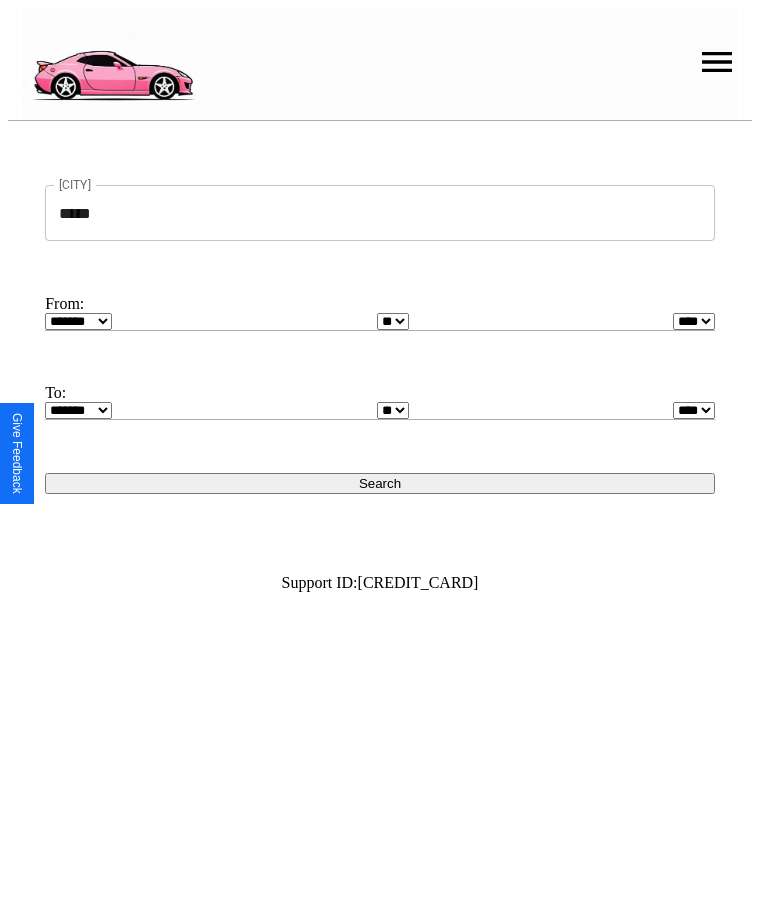 click on "[CREDIT_CARD]" at bounding box center (78, 410) 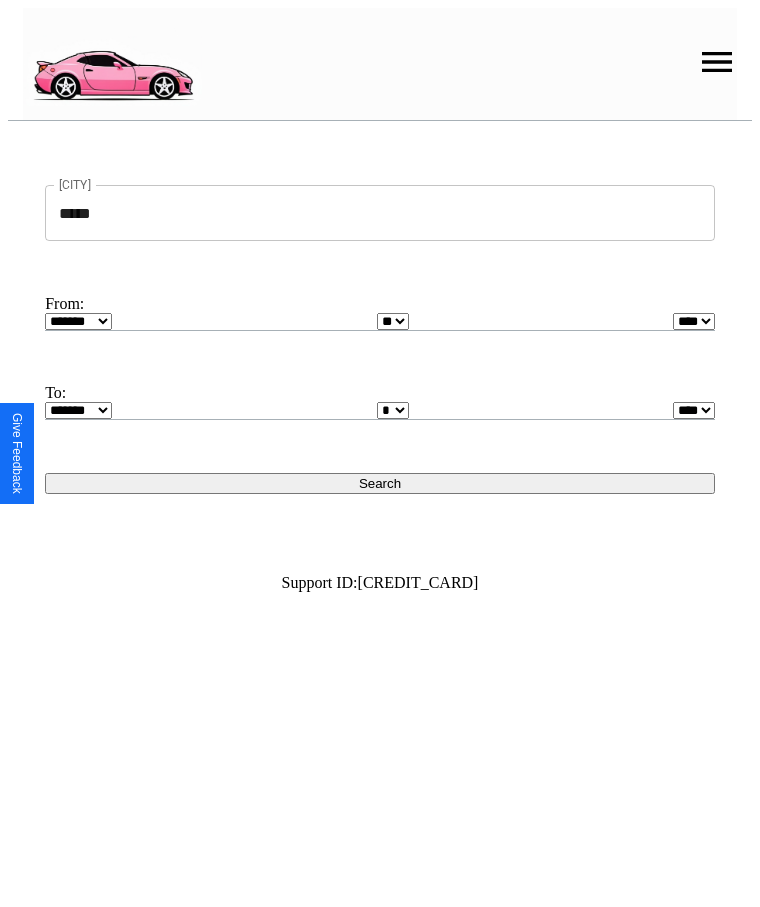 click on "[CREDIT_CARD]" at bounding box center (694, 410) 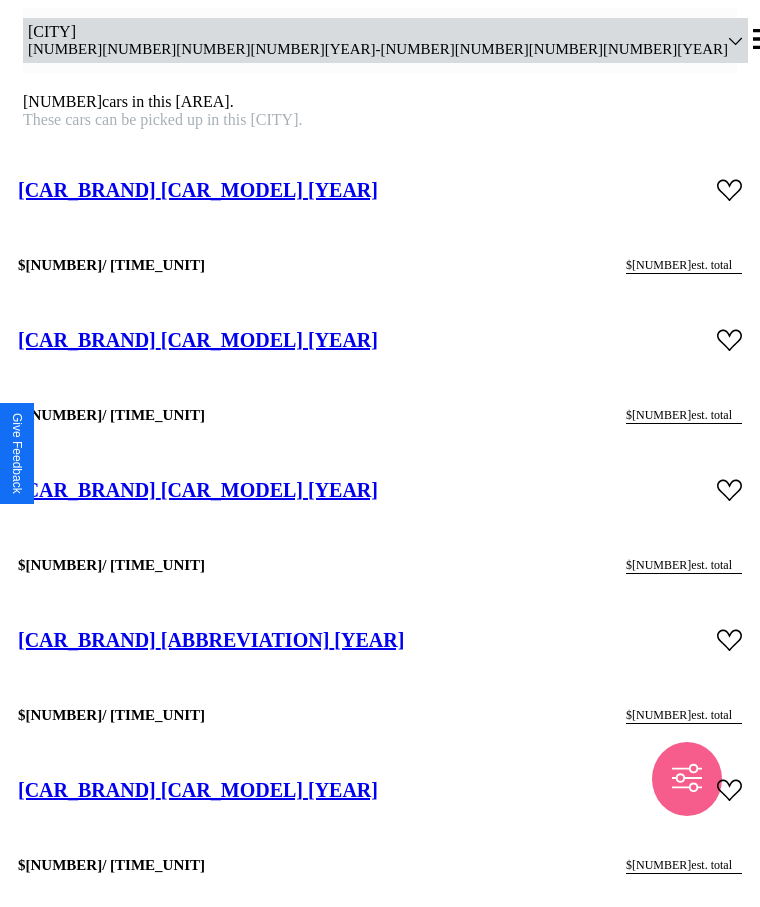 scroll, scrollTop: 33340, scrollLeft: 0, axis: vertical 